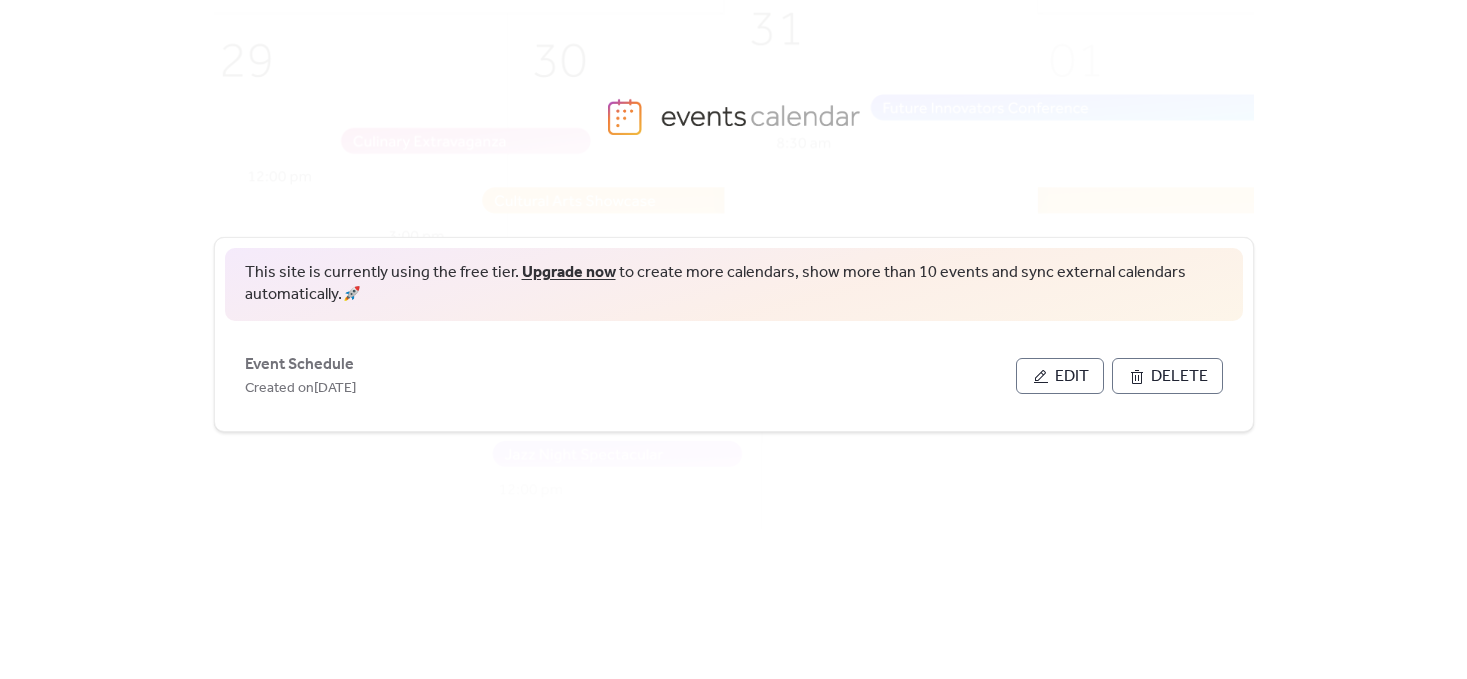 scroll, scrollTop: 0, scrollLeft: 0, axis: both 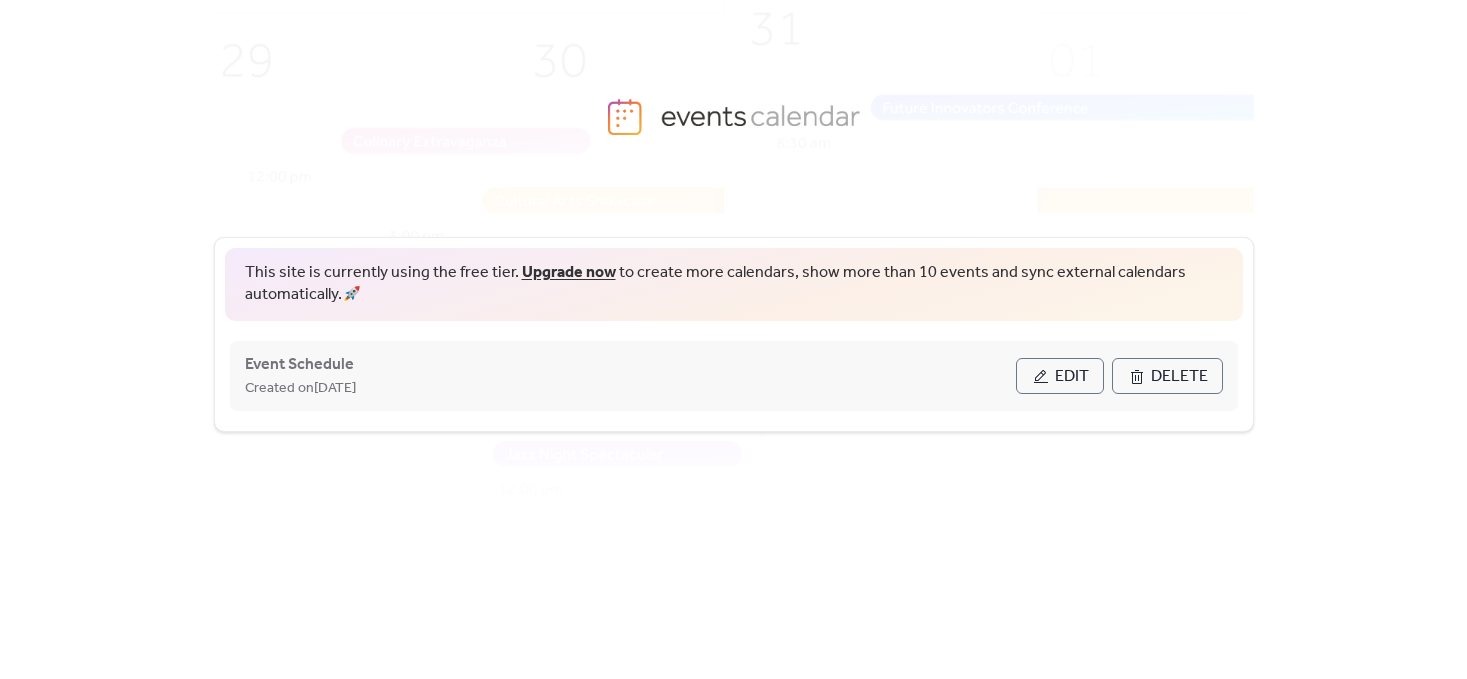 click on "Created on  [DATE]" at bounding box center [300, 389] 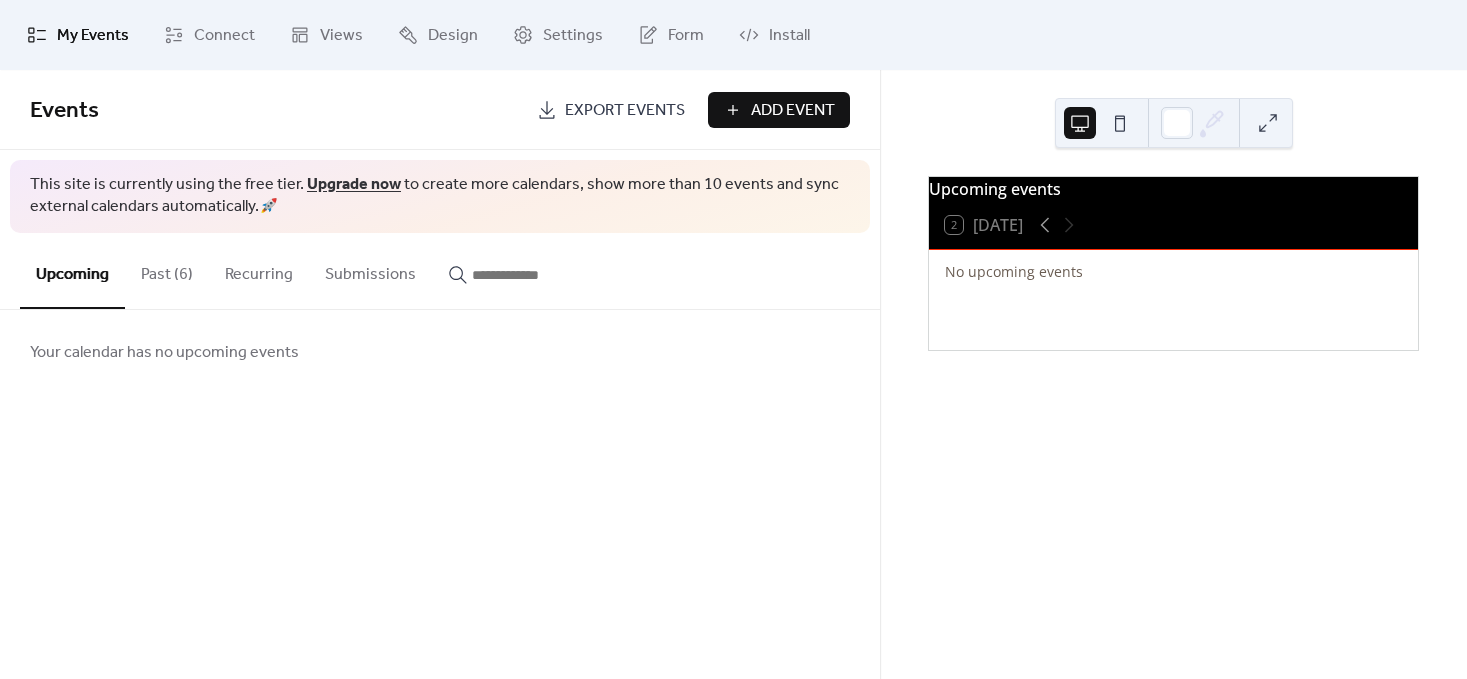 click on "Add Event" at bounding box center [793, 111] 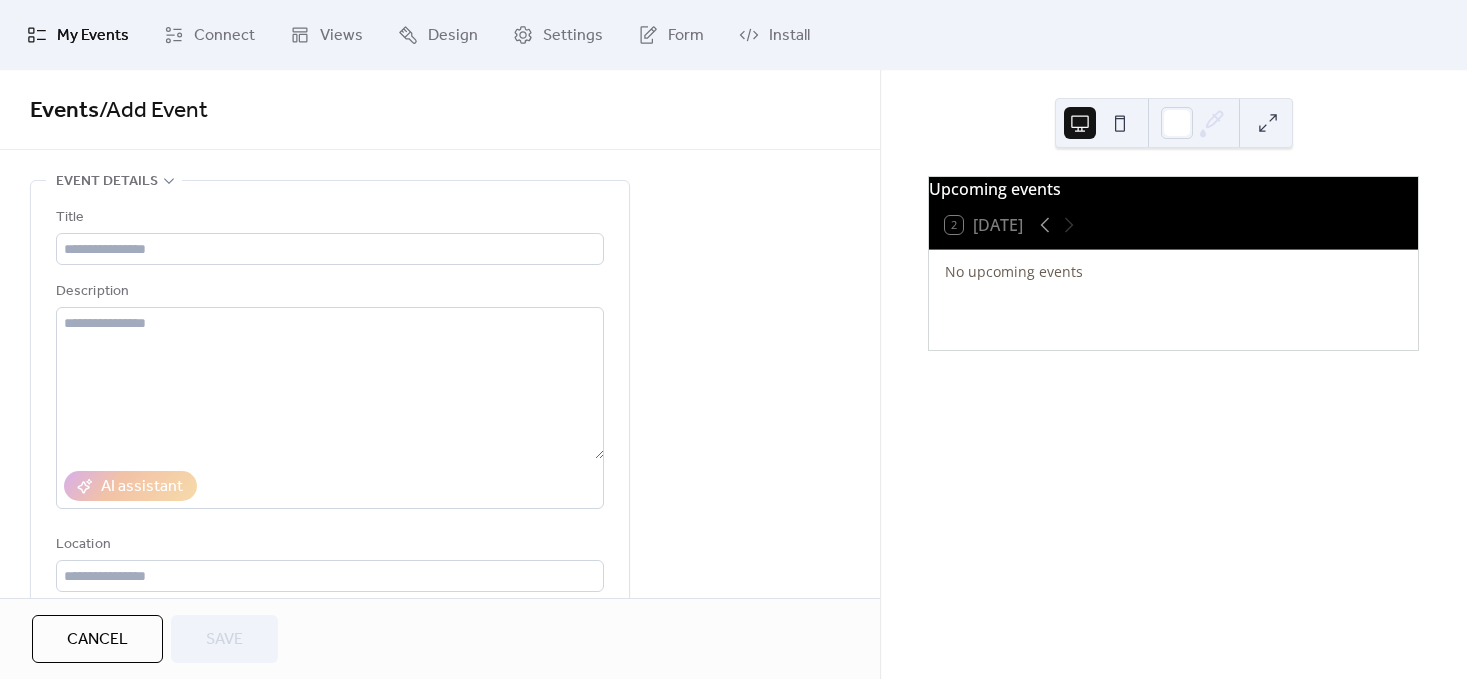 click on "Title" at bounding box center (330, 235) 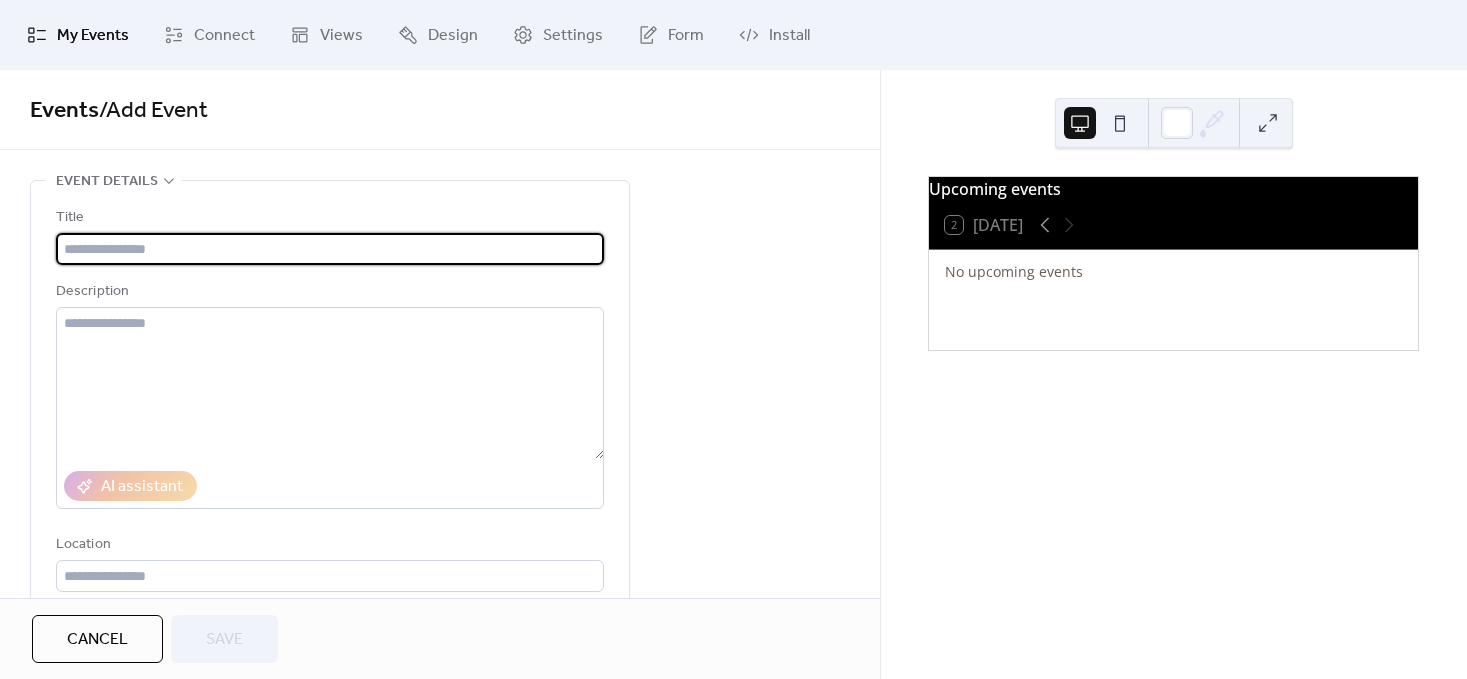 click at bounding box center (330, 249) 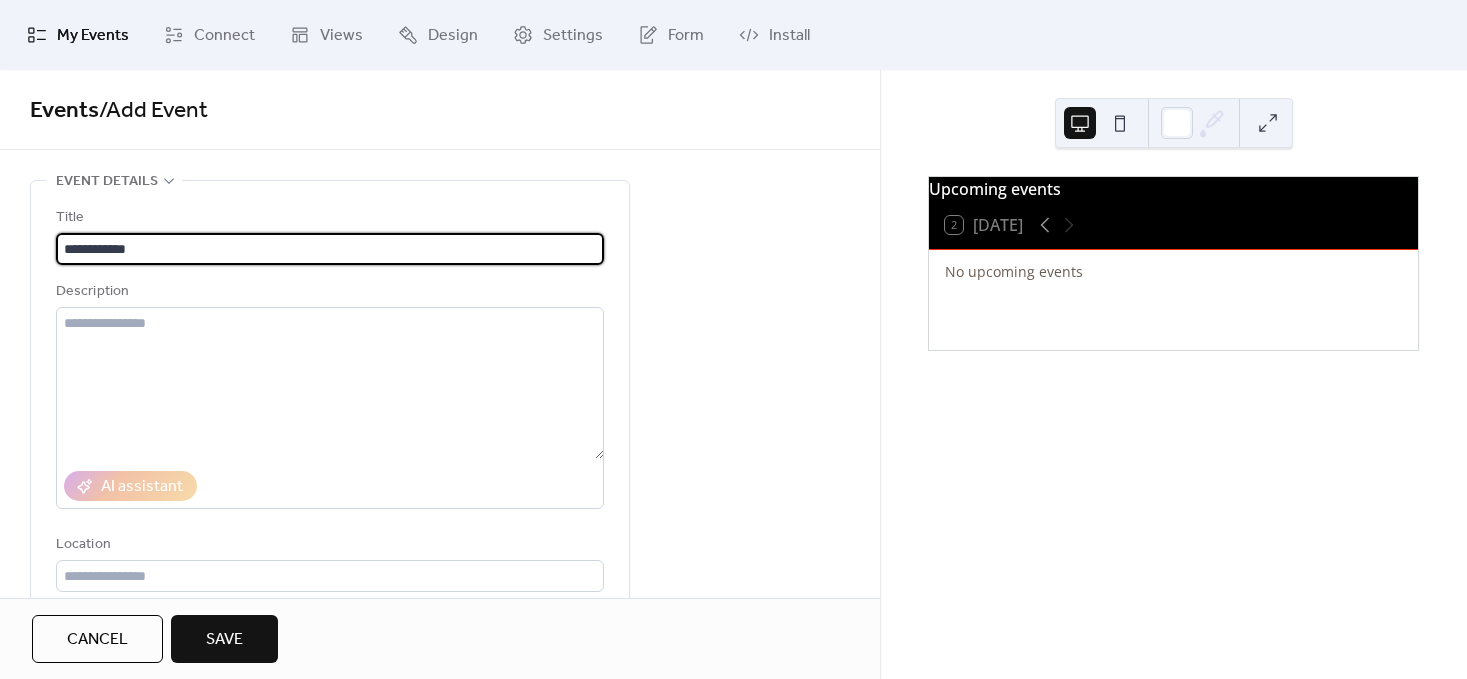 type on "**********" 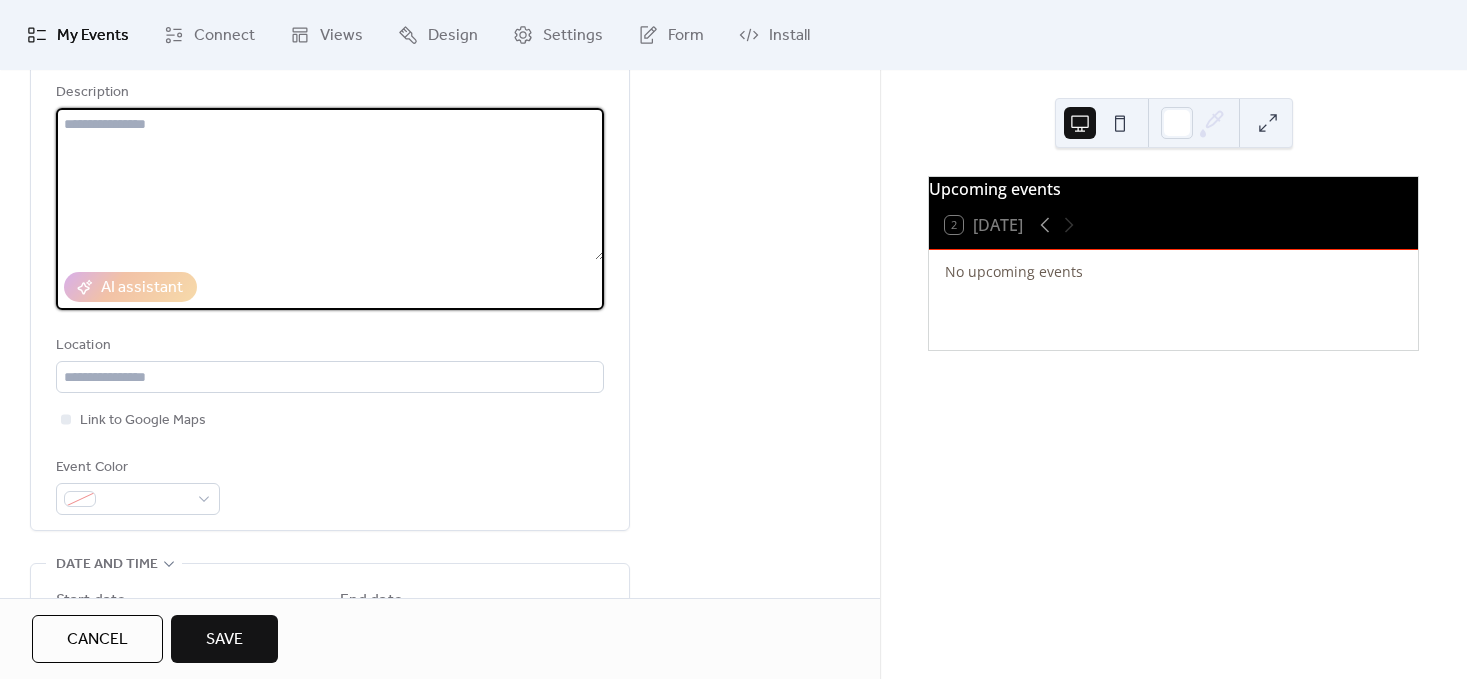 scroll, scrollTop: 200, scrollLeft: 0, axis: vertical 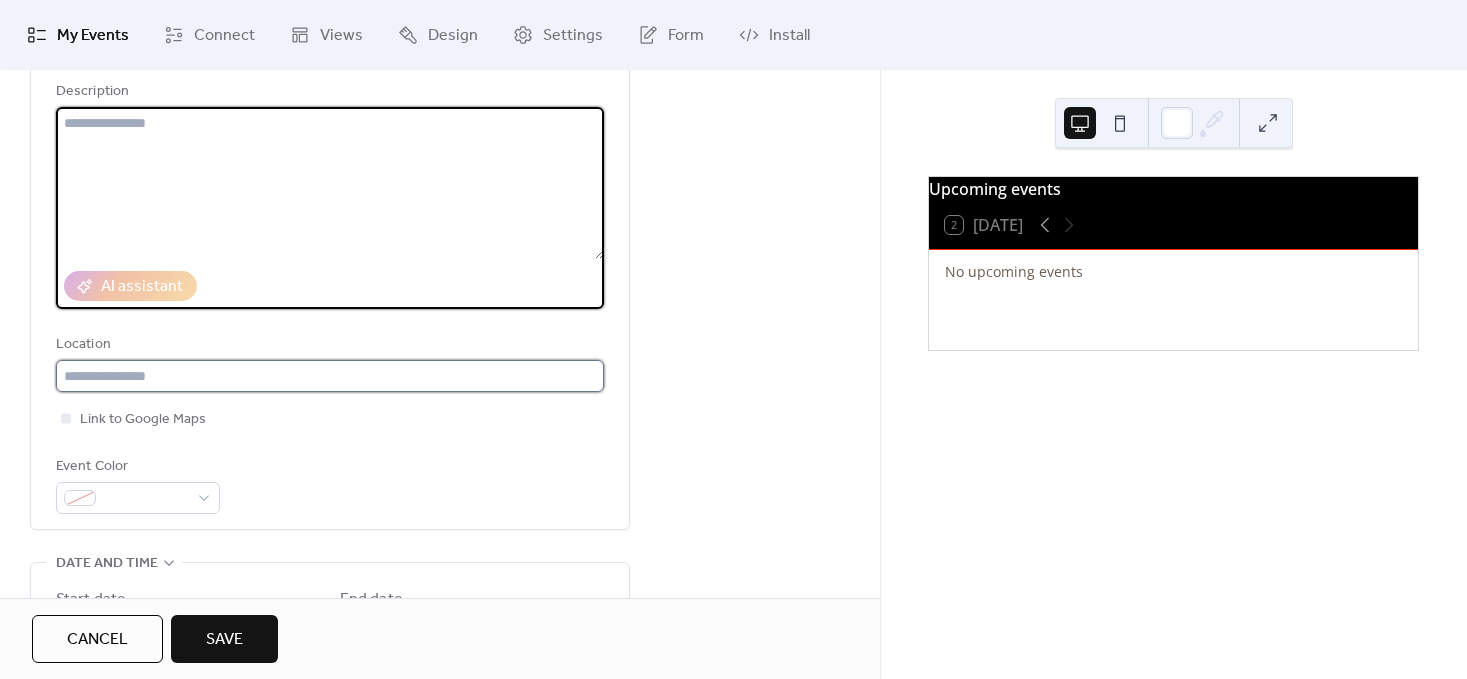 click at bounding box center [330, 376] 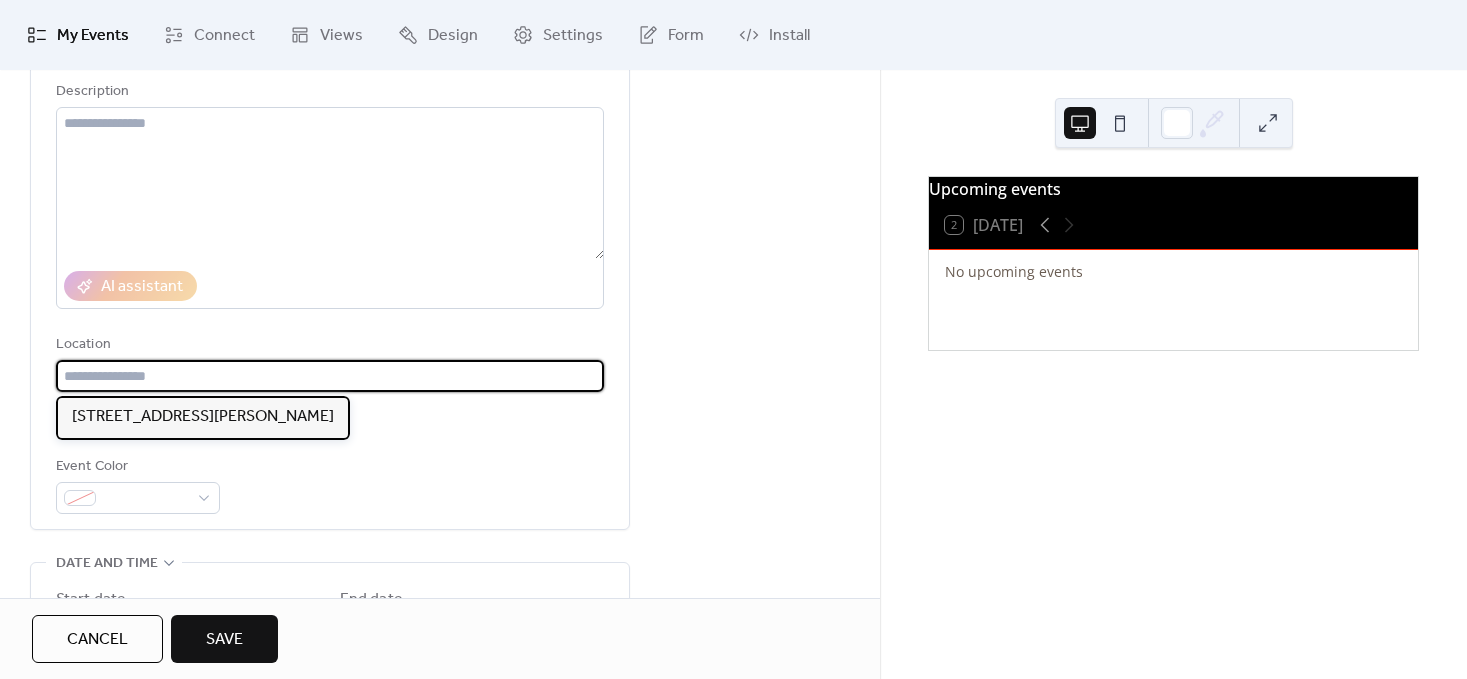 click on "[STREET_ADDRESS][PERSON_NAME]" at bounding box center (203, 417) 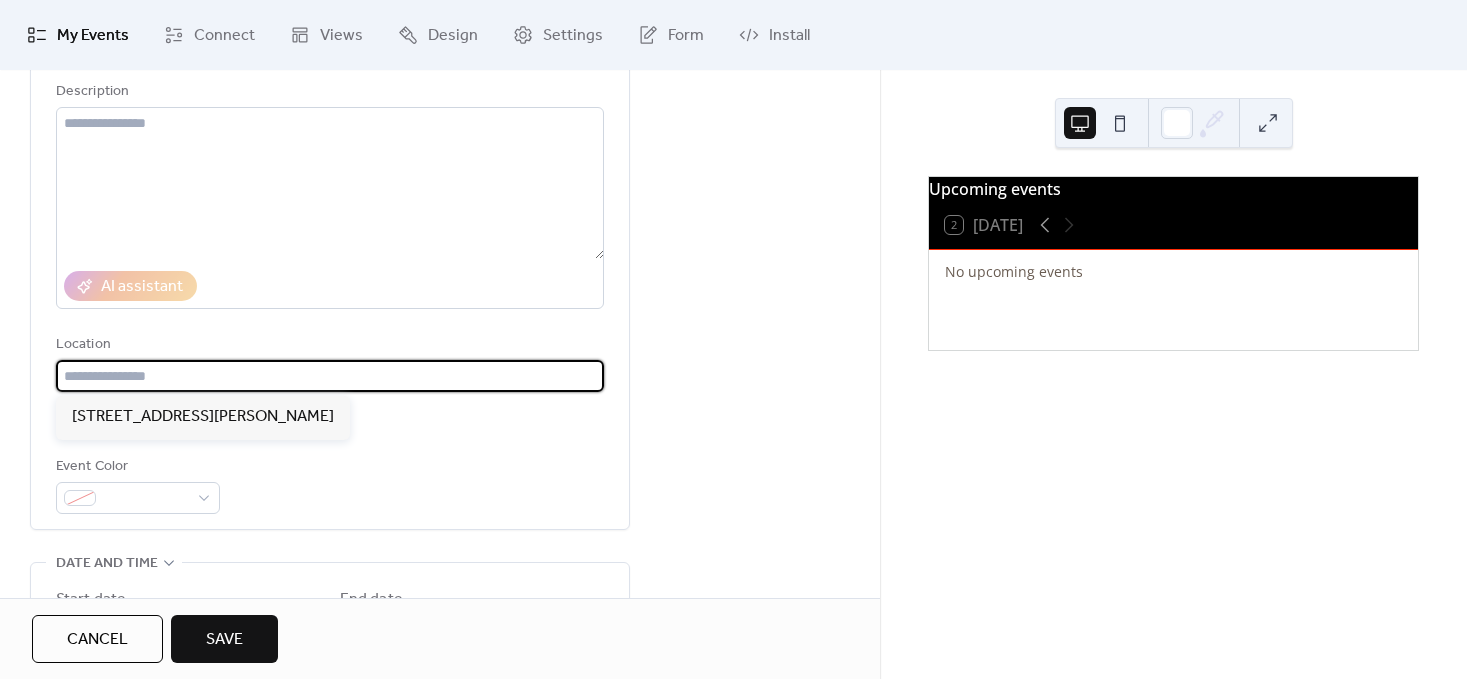 type on "**********" 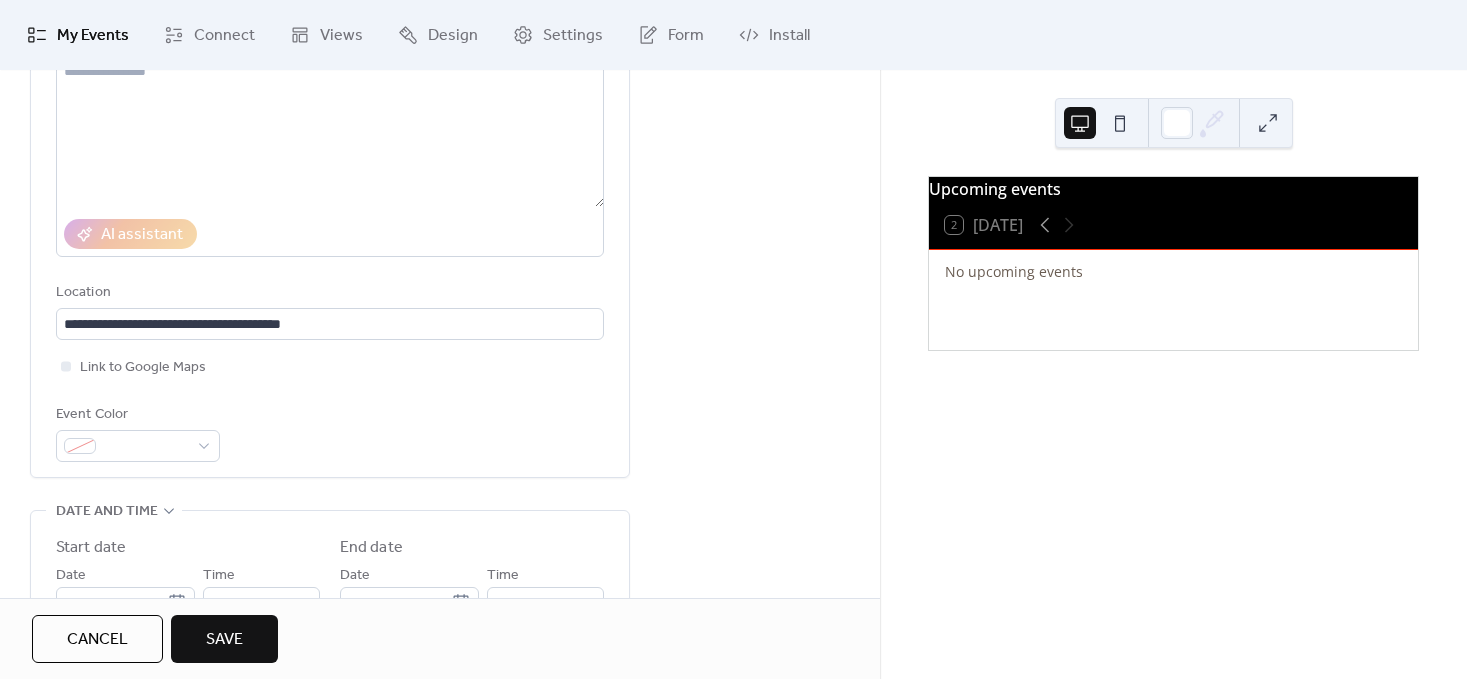 scroll, scrollTop: 500, scrollLeft: 0, axis: vertical 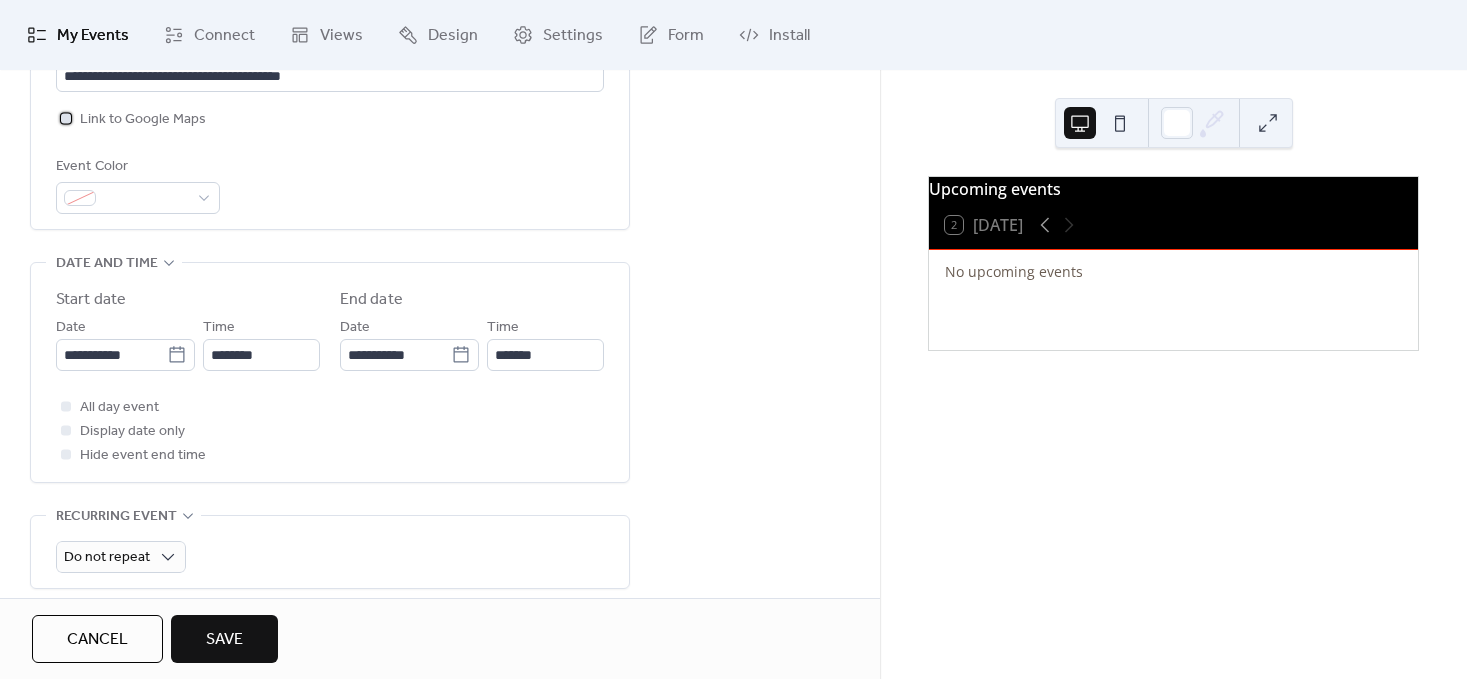 click on "Link to Google Maps" at bounding box center [143, 120] 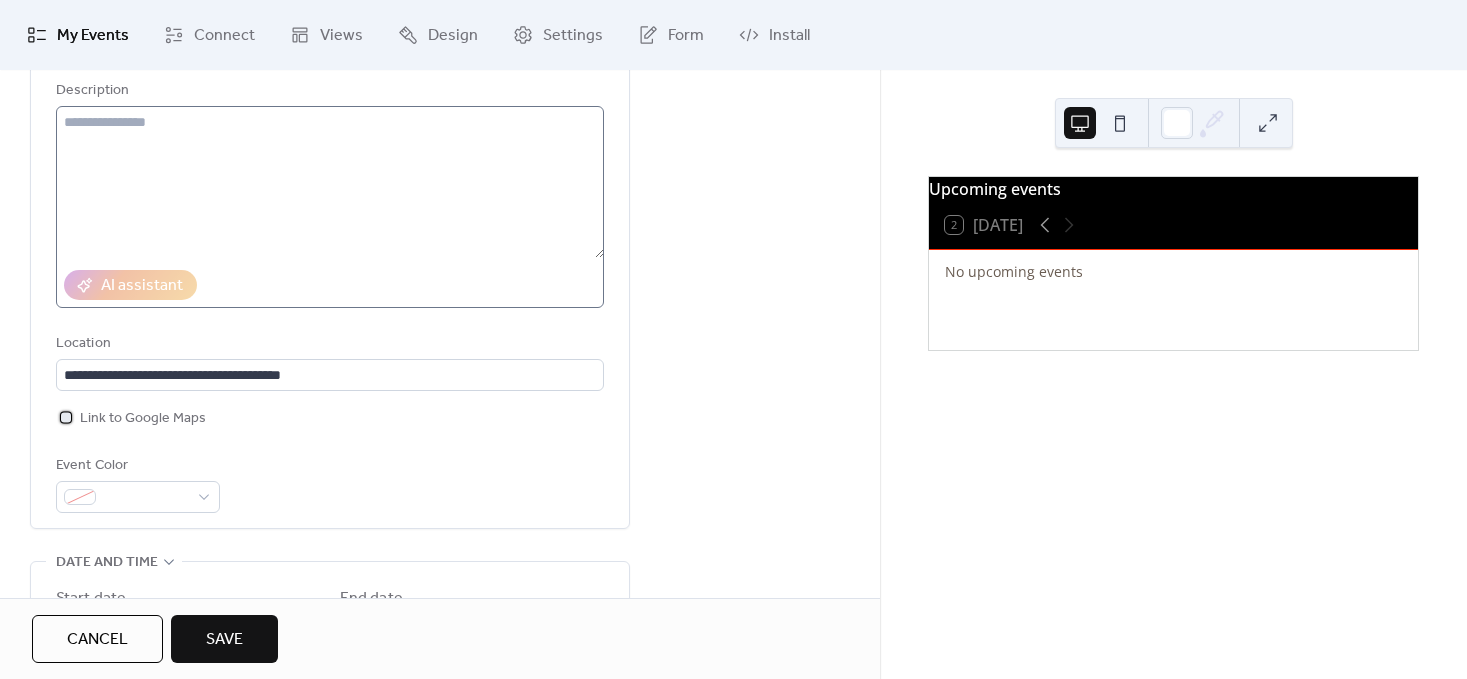 scroll, scrollTop: 200, scrollLeft: 0, axis: vertical 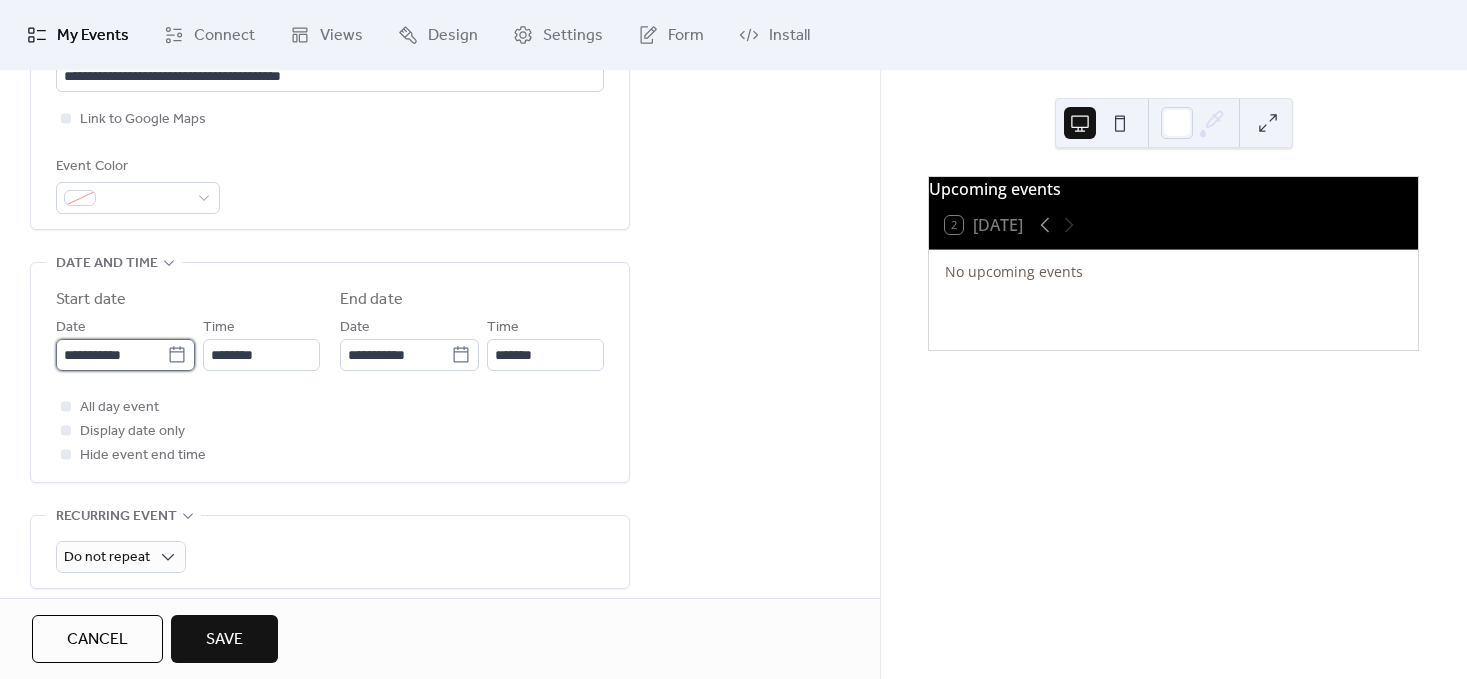 click on "**********" at bounding box center [111, 355] 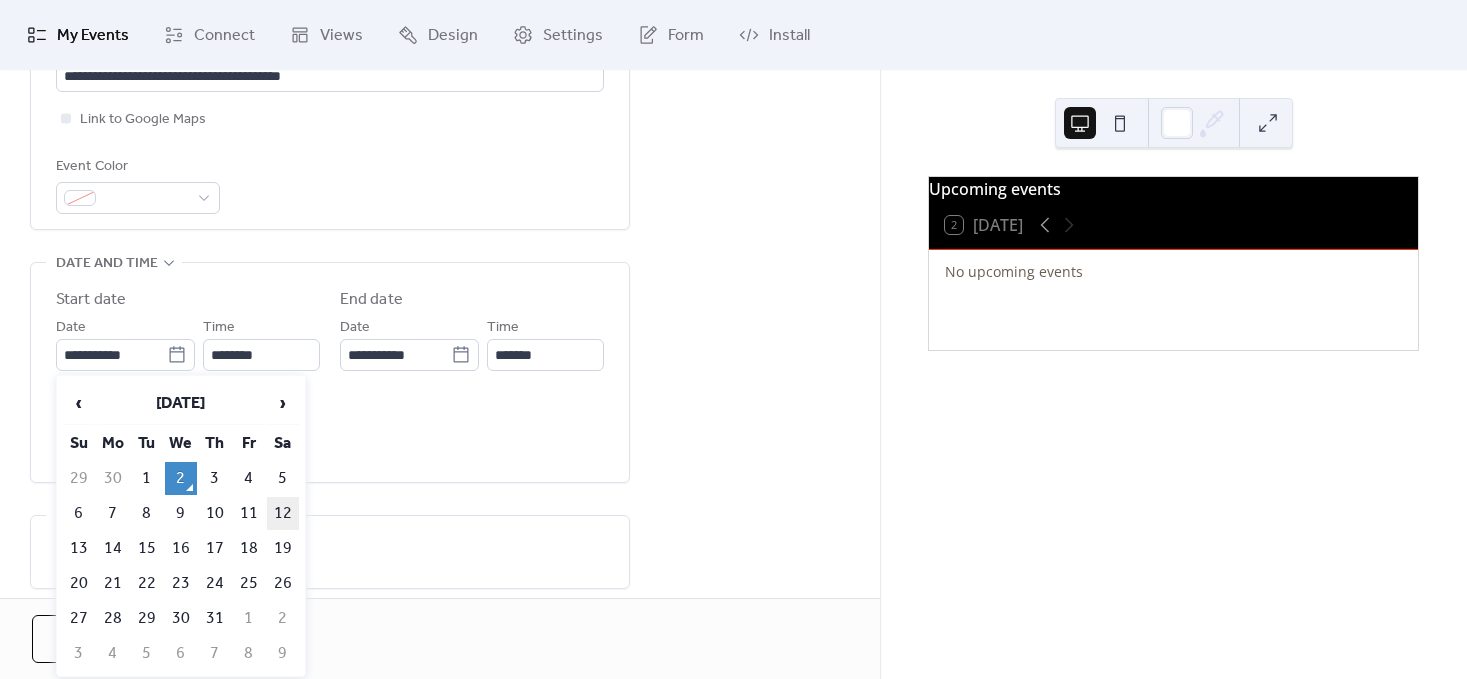click on "12" at bounding box center (283, 513) 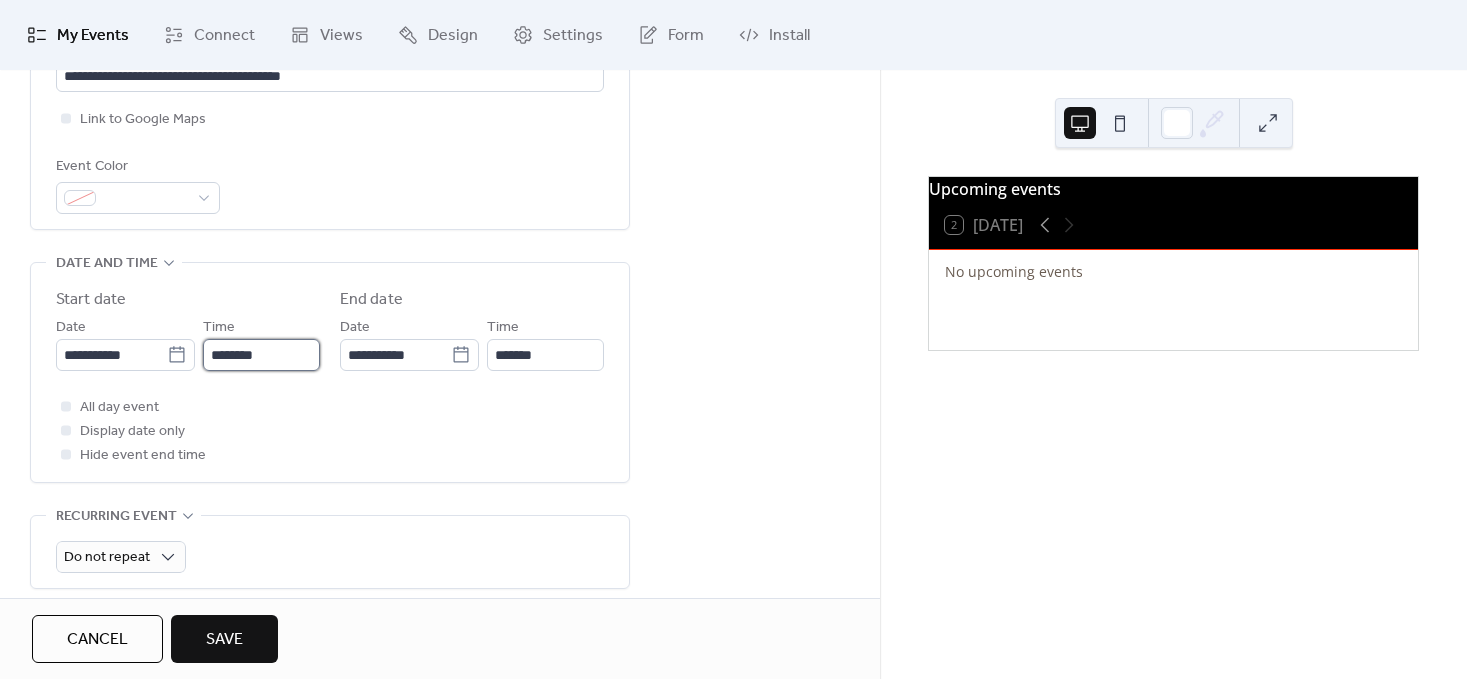 click on "********" at bounding box center [261, 355] 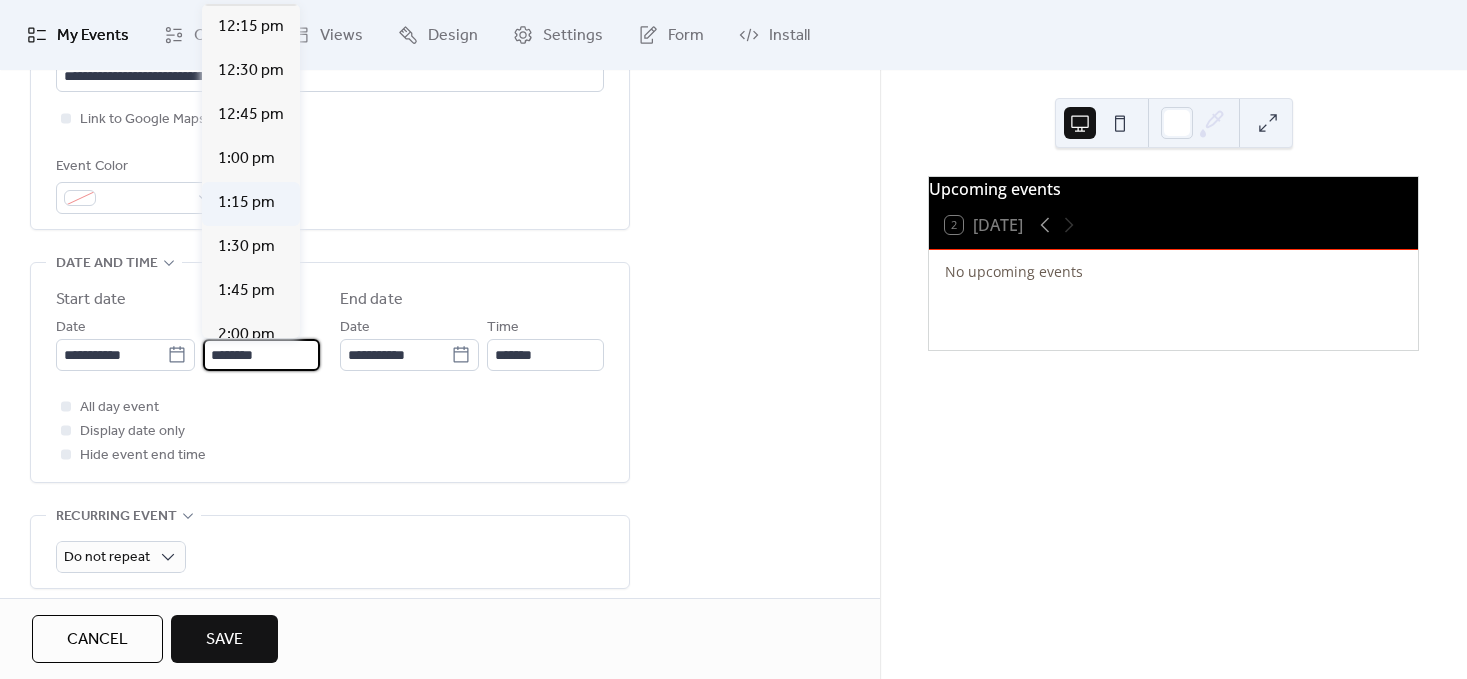 scroll, scrollTop: 2212, scrollLeft: 0, axis: vertical 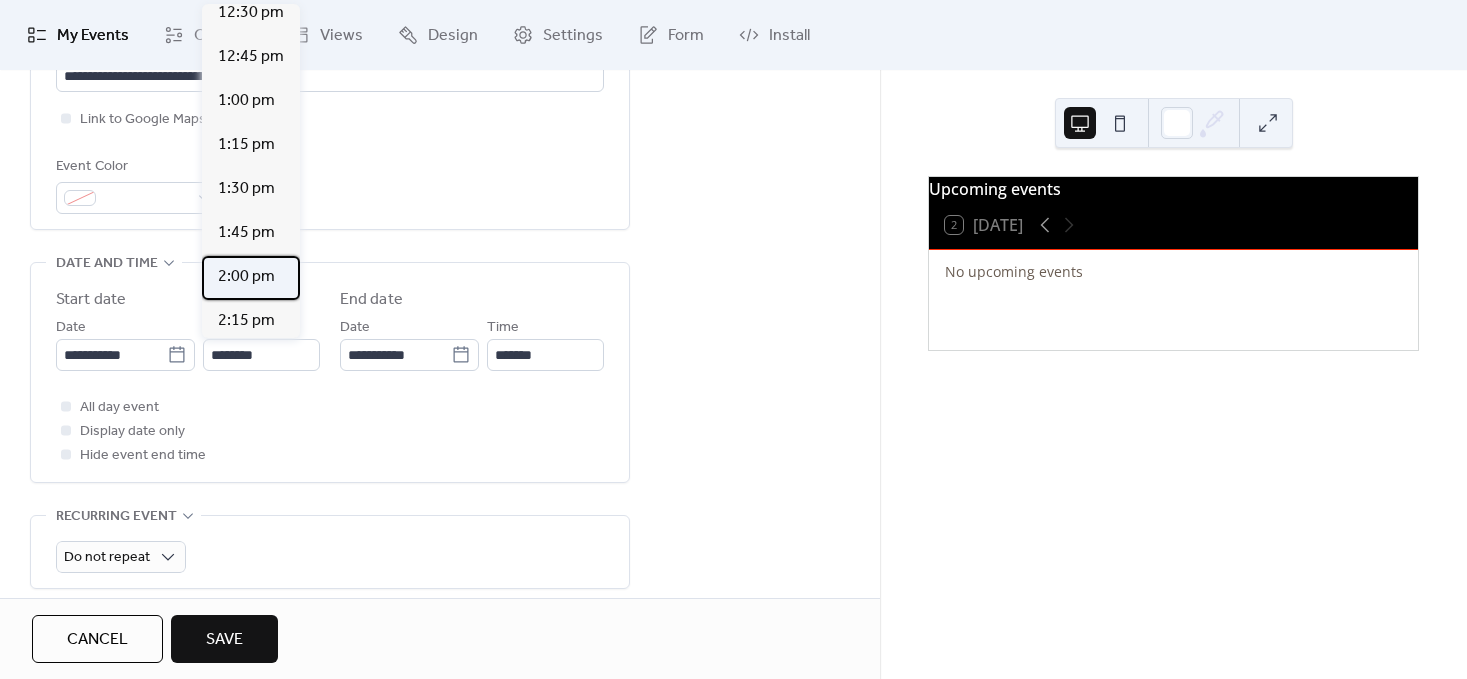 click on "2:00 pm" at bounding box center (246, 277) 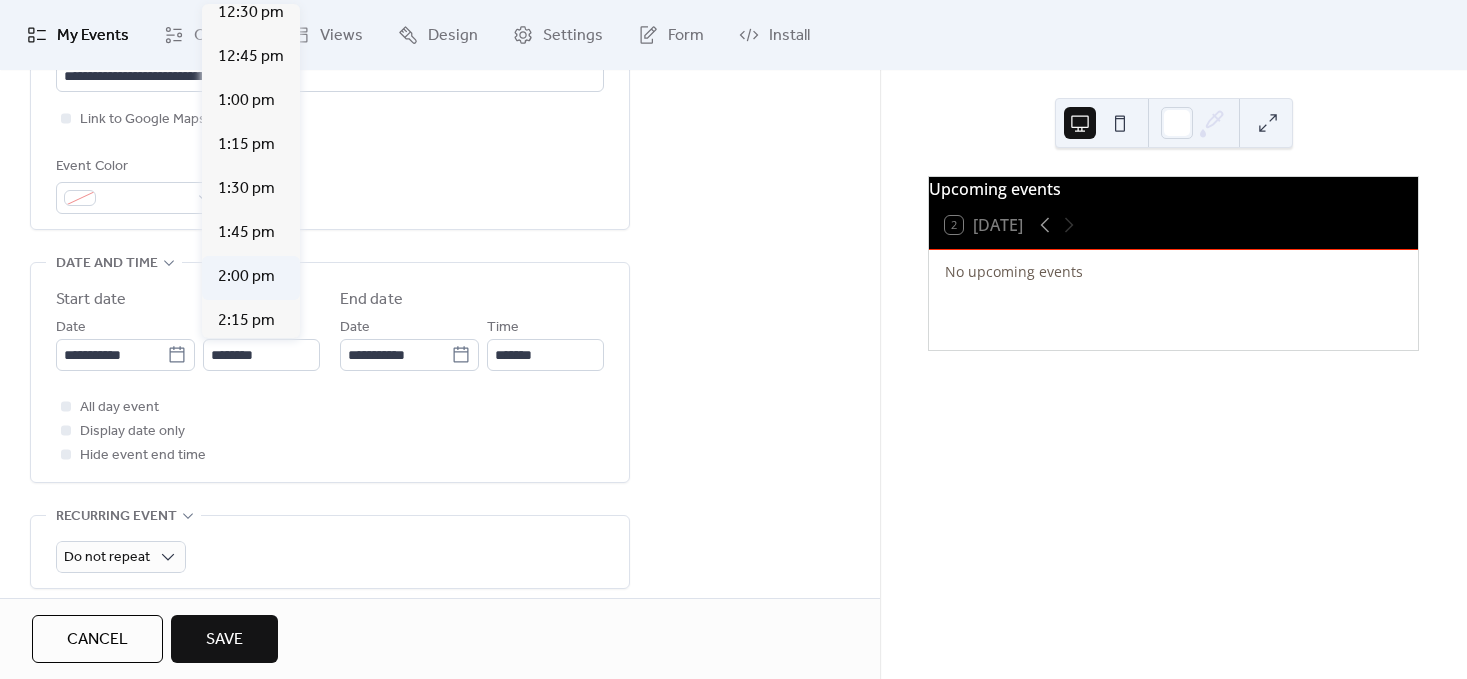 type on "*******" 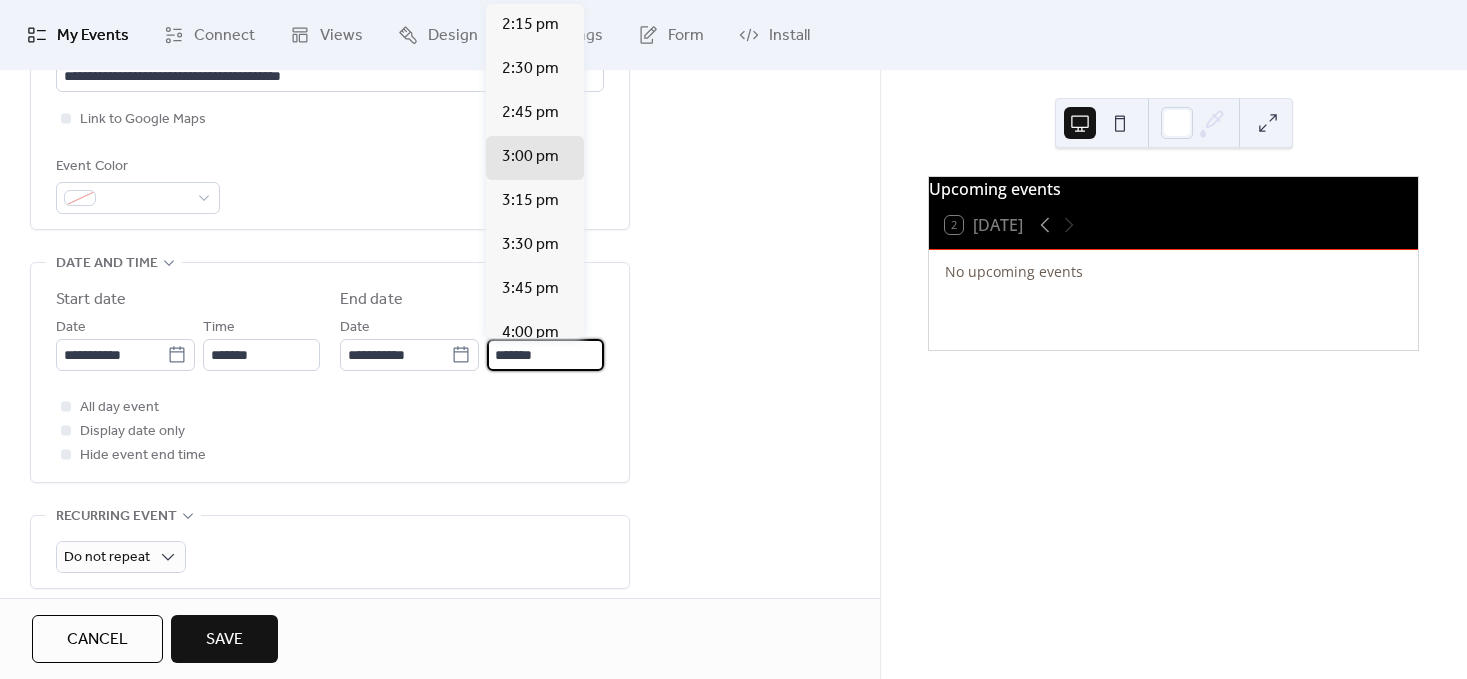 click on "*******" at bounding box center [545, 355] 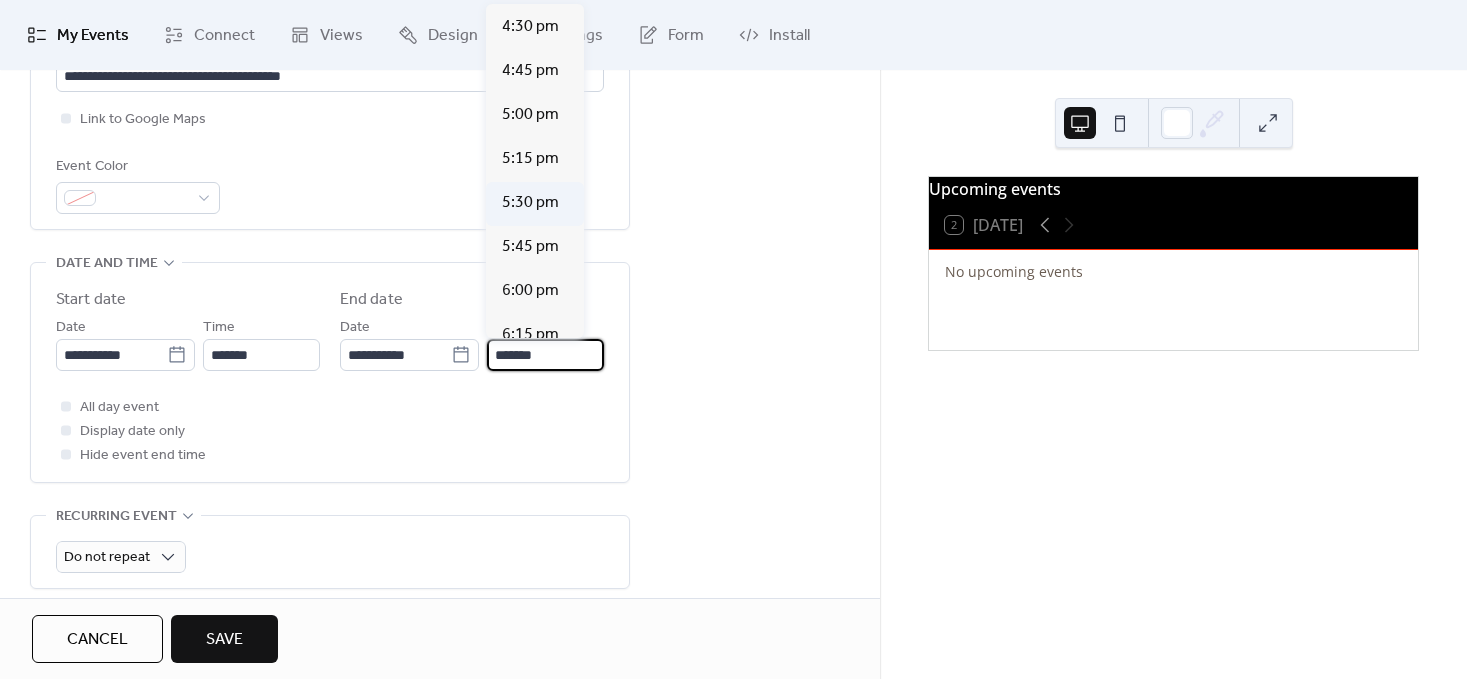 scroll, scrollTop: 400, scrollLeft: 0, axis: vertical 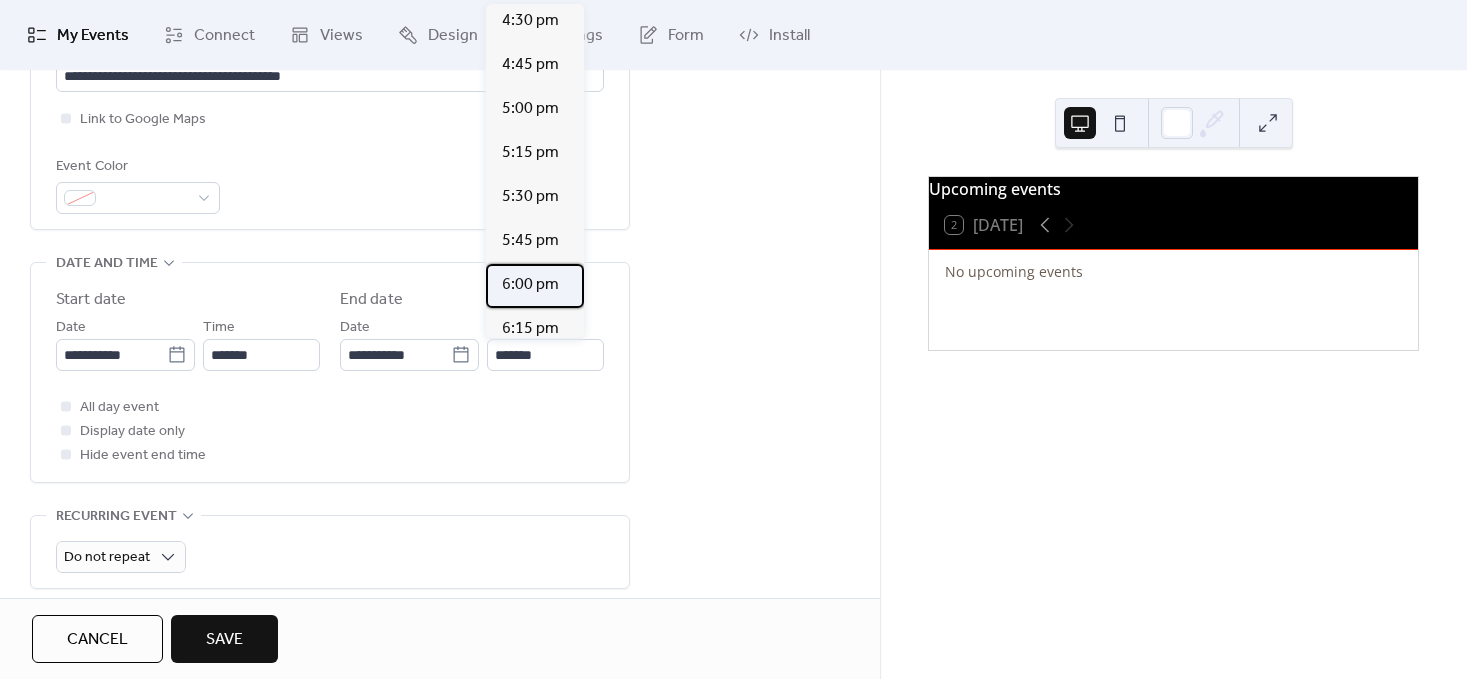 click on "6:00 pm" at bounding box center [530, 285] 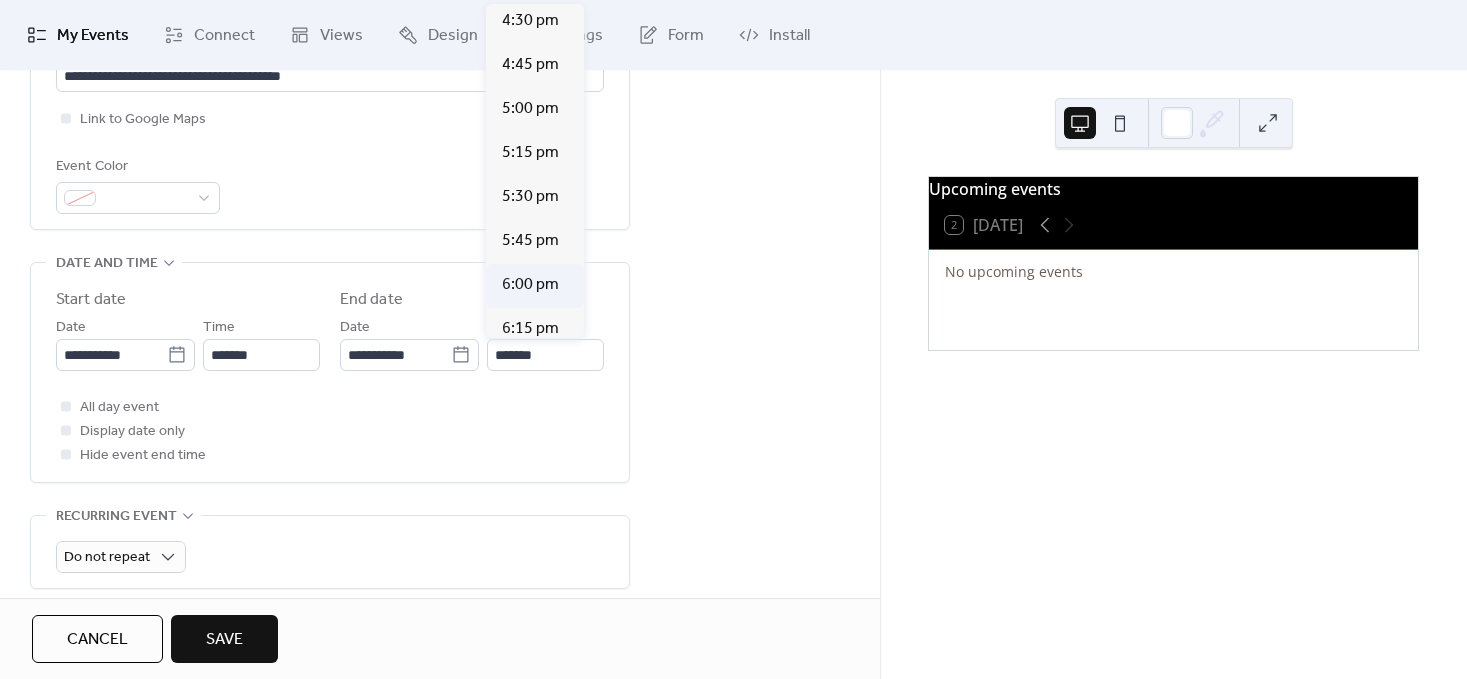 type on "*******" 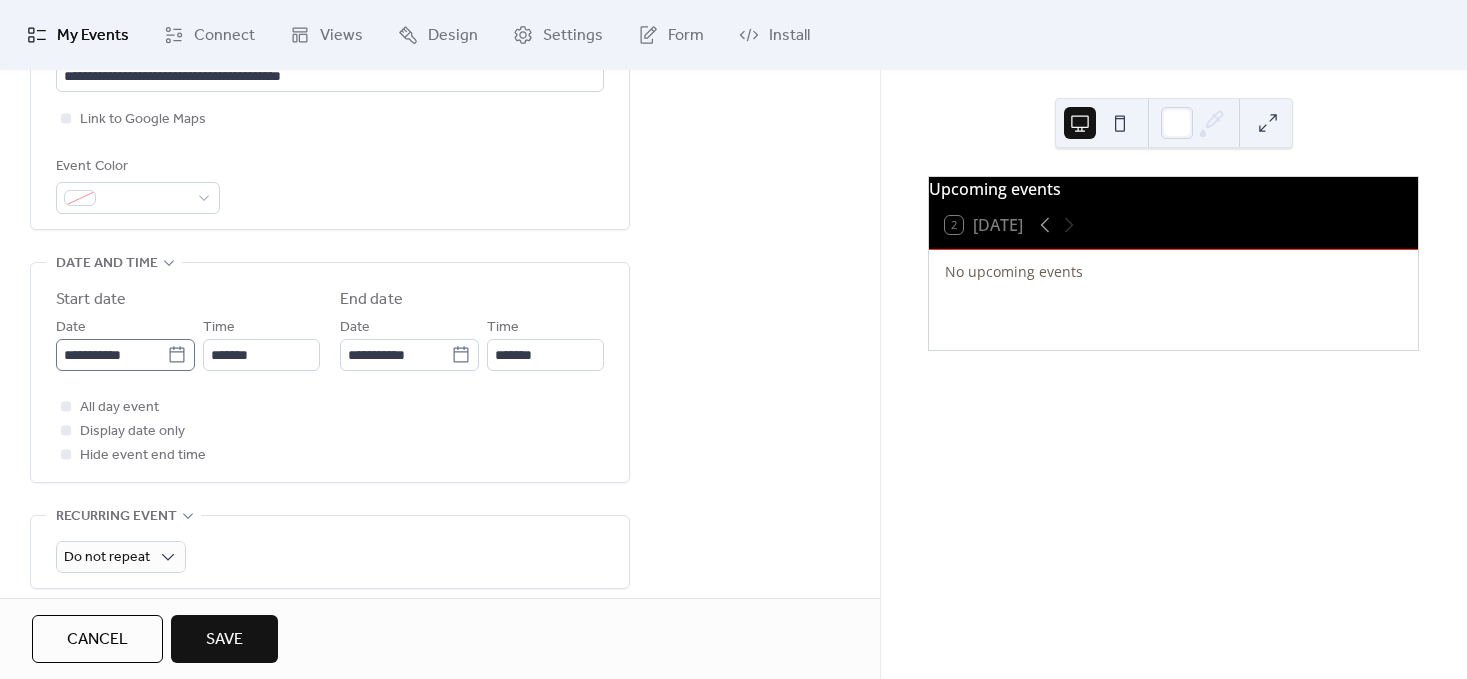 scroll, scrollTop: 1, scrollLeft: 0, axis: vertical 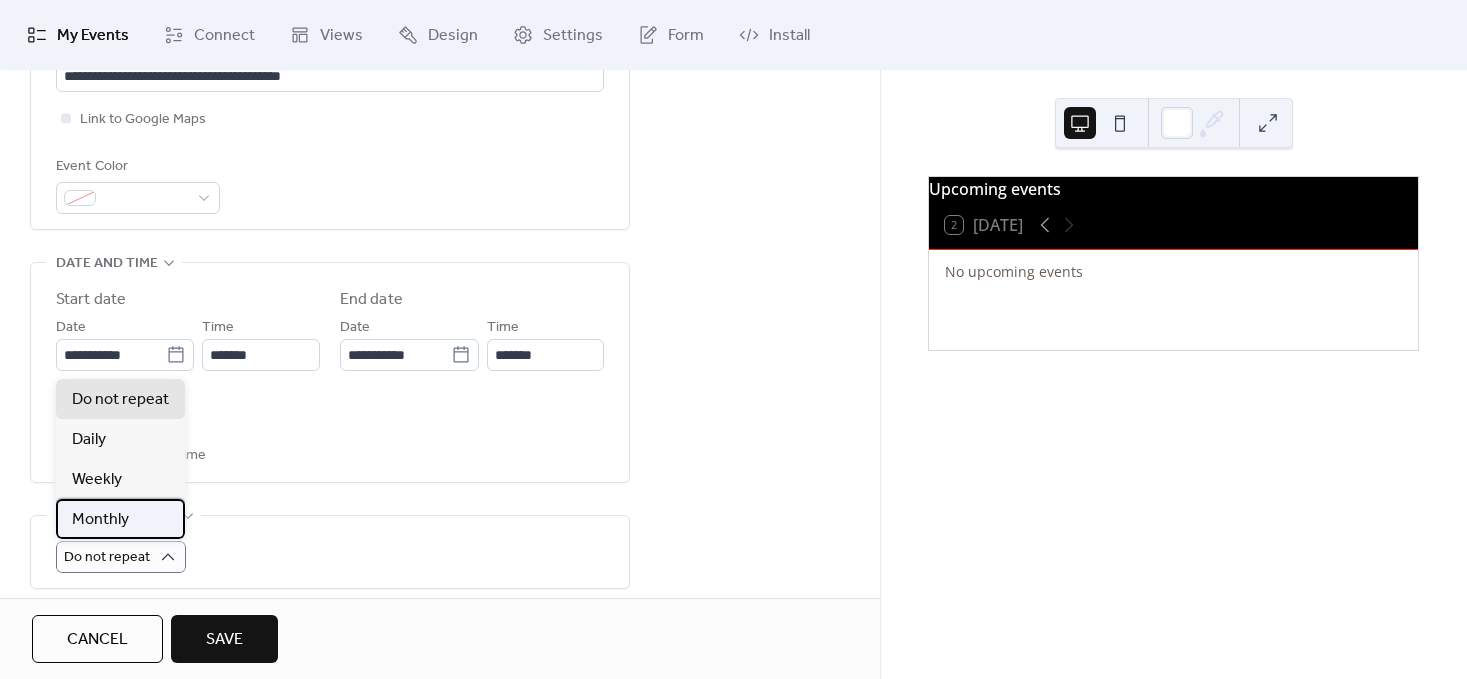 click on "Monthly" at bounding box center [100, 520] 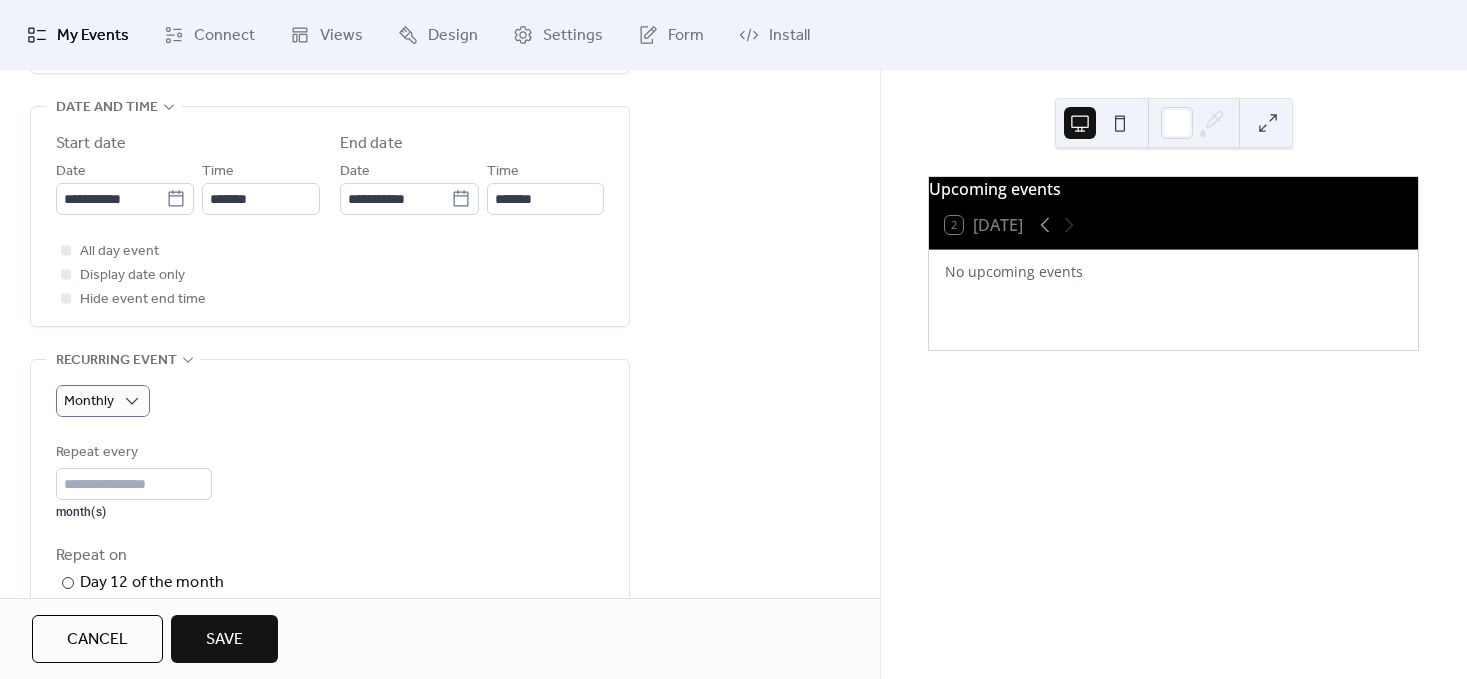 scroll, scrollTop: 700, scrollLeft: 0, axis: vertical 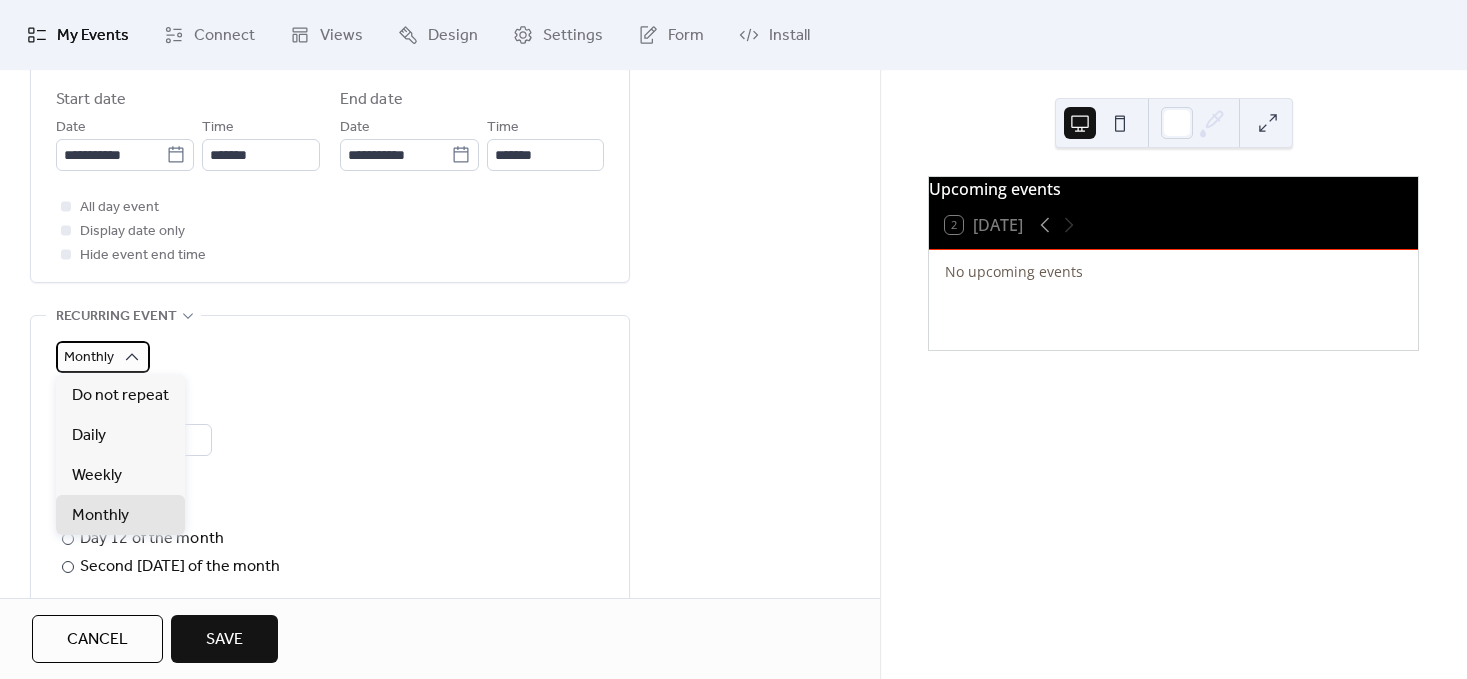click on "Monthly" at bounding box center (103, 357) 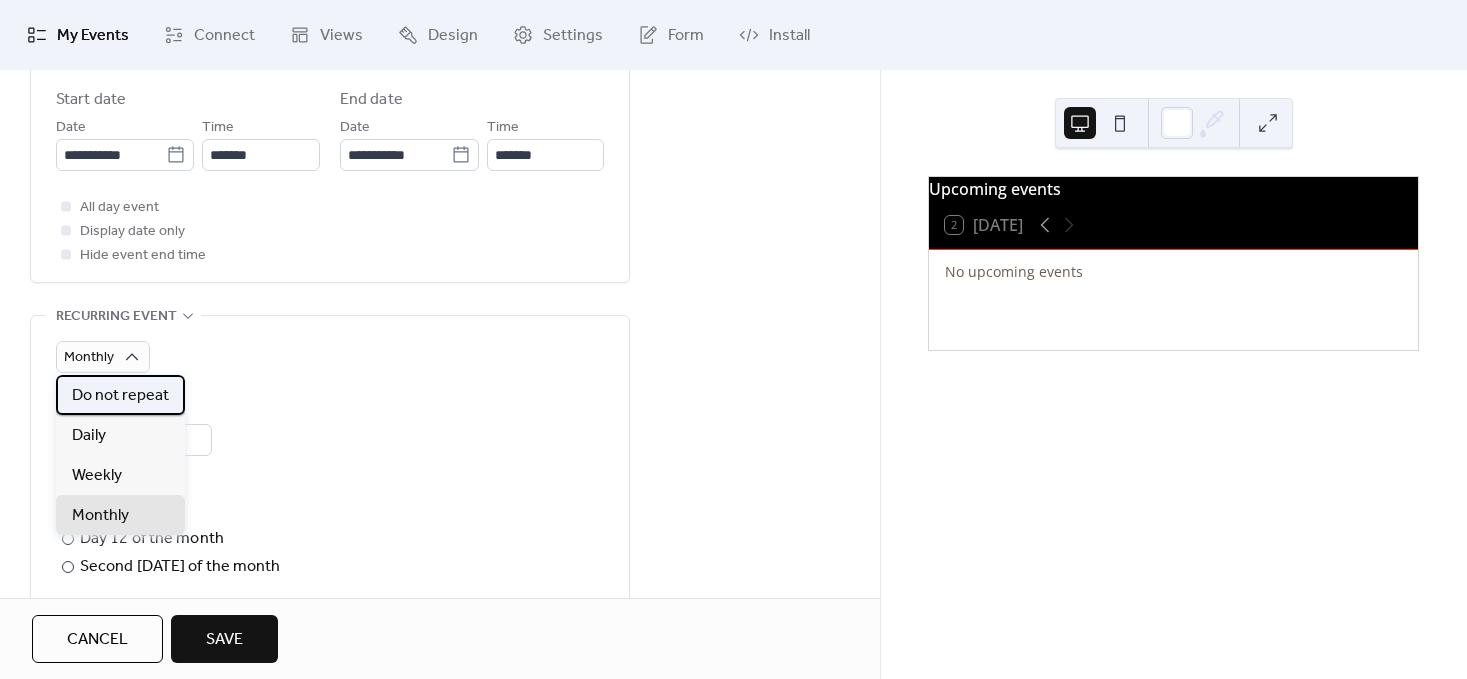 click on "Do not repeat" at bounding box center (120, 396) 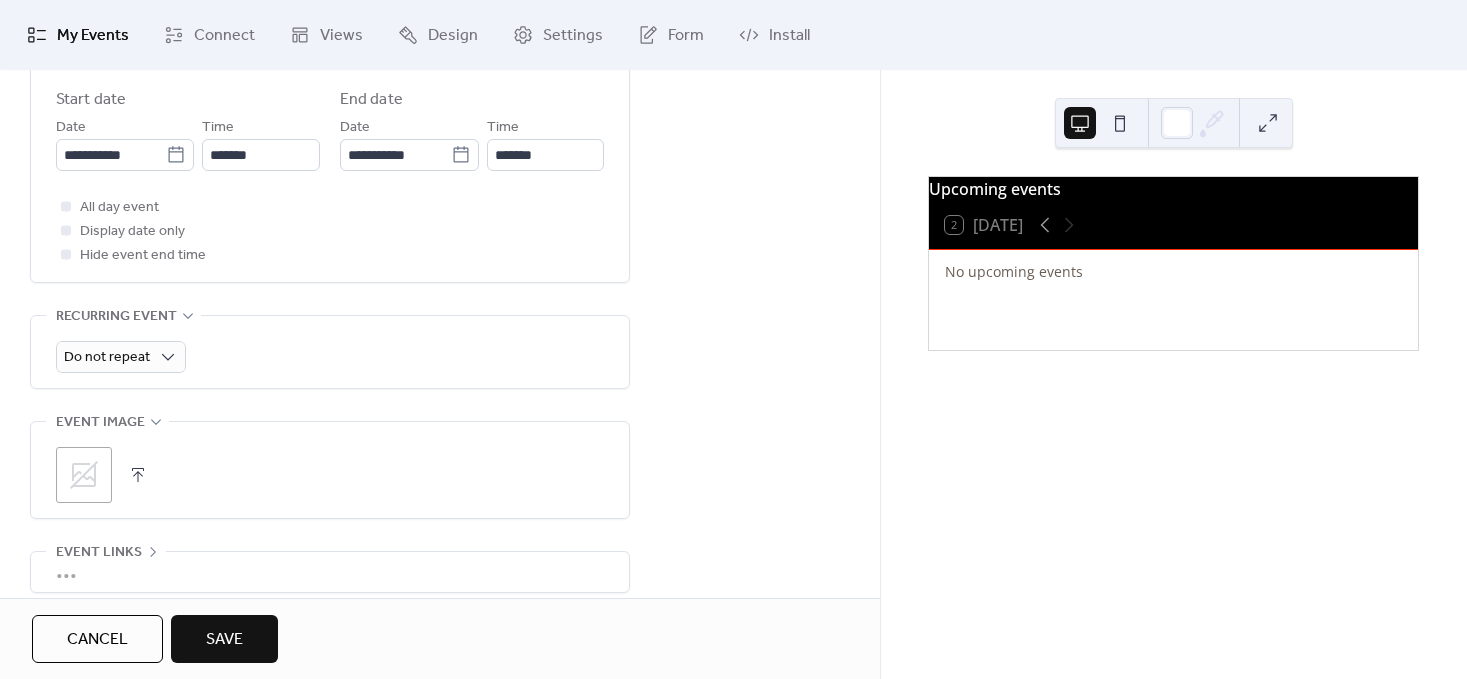 click on "Save" at bounding box center [224, 640] 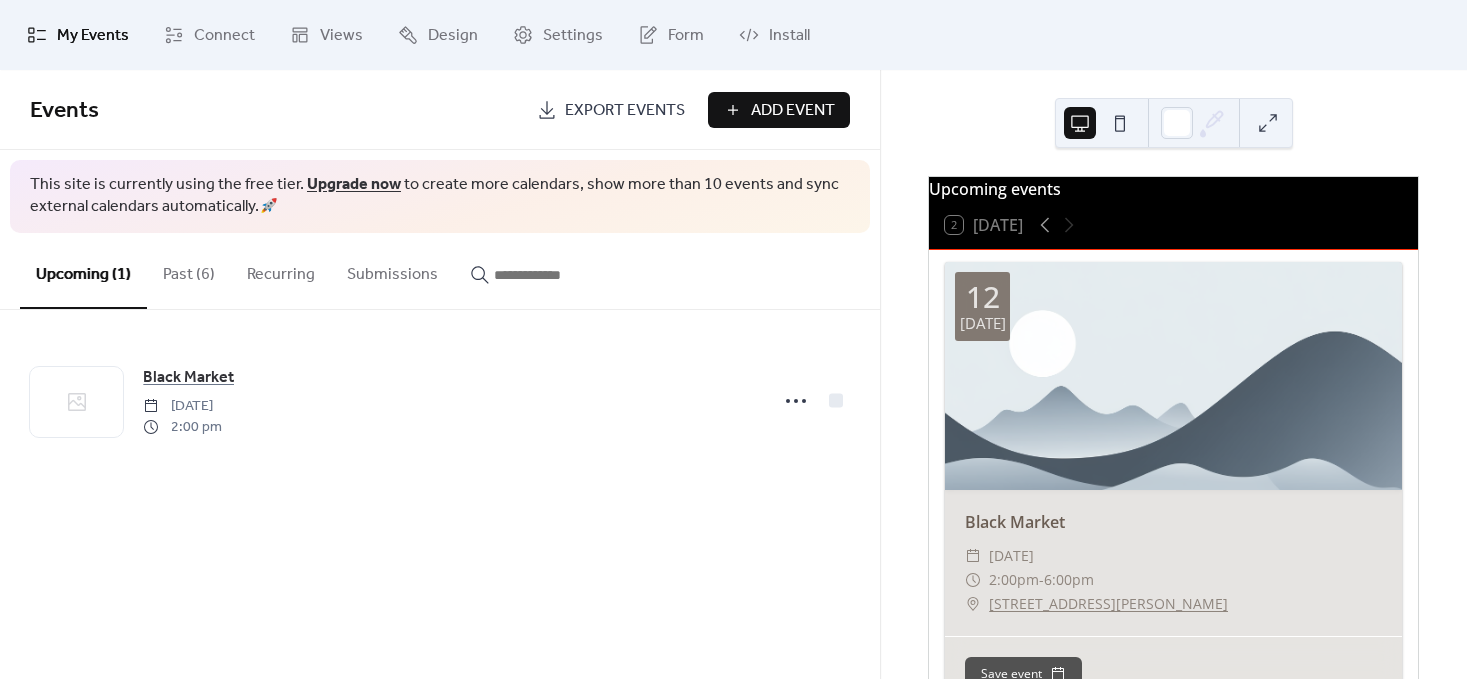 click at bounding box center [1173, 376] 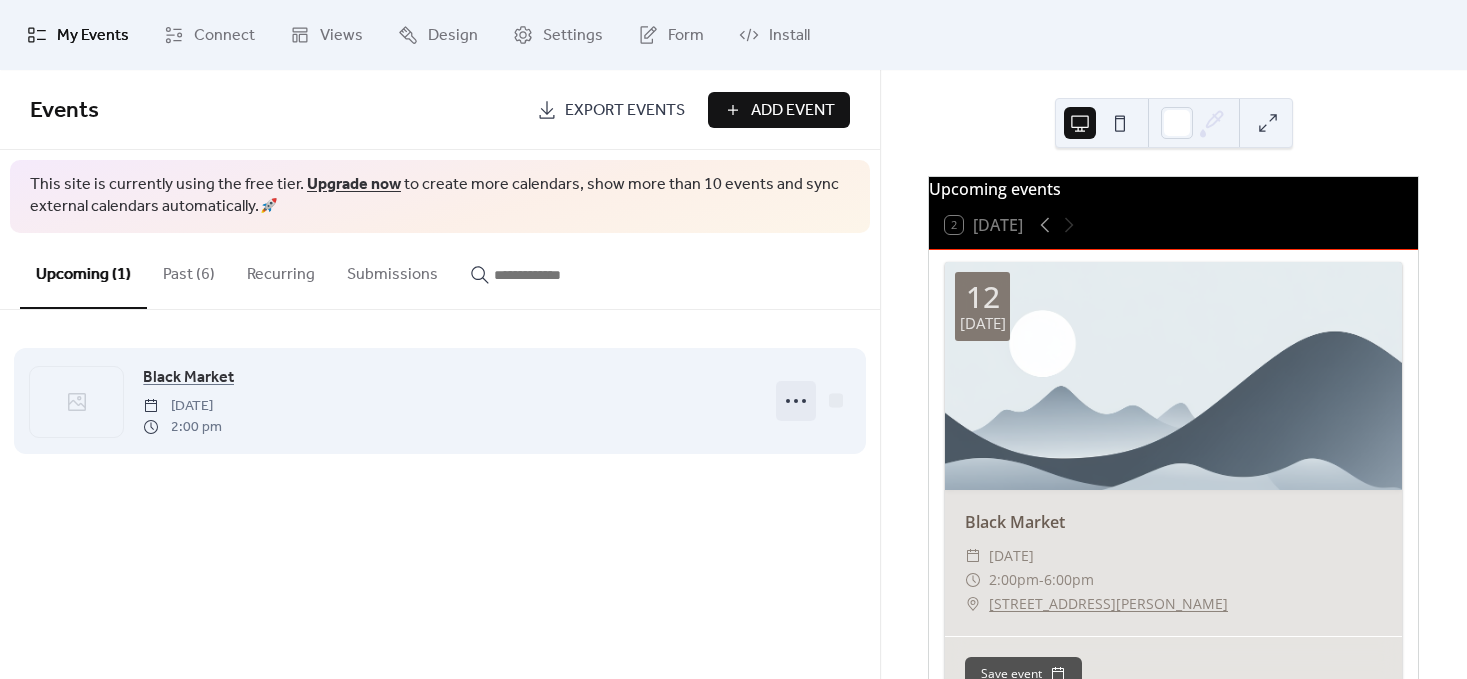 click 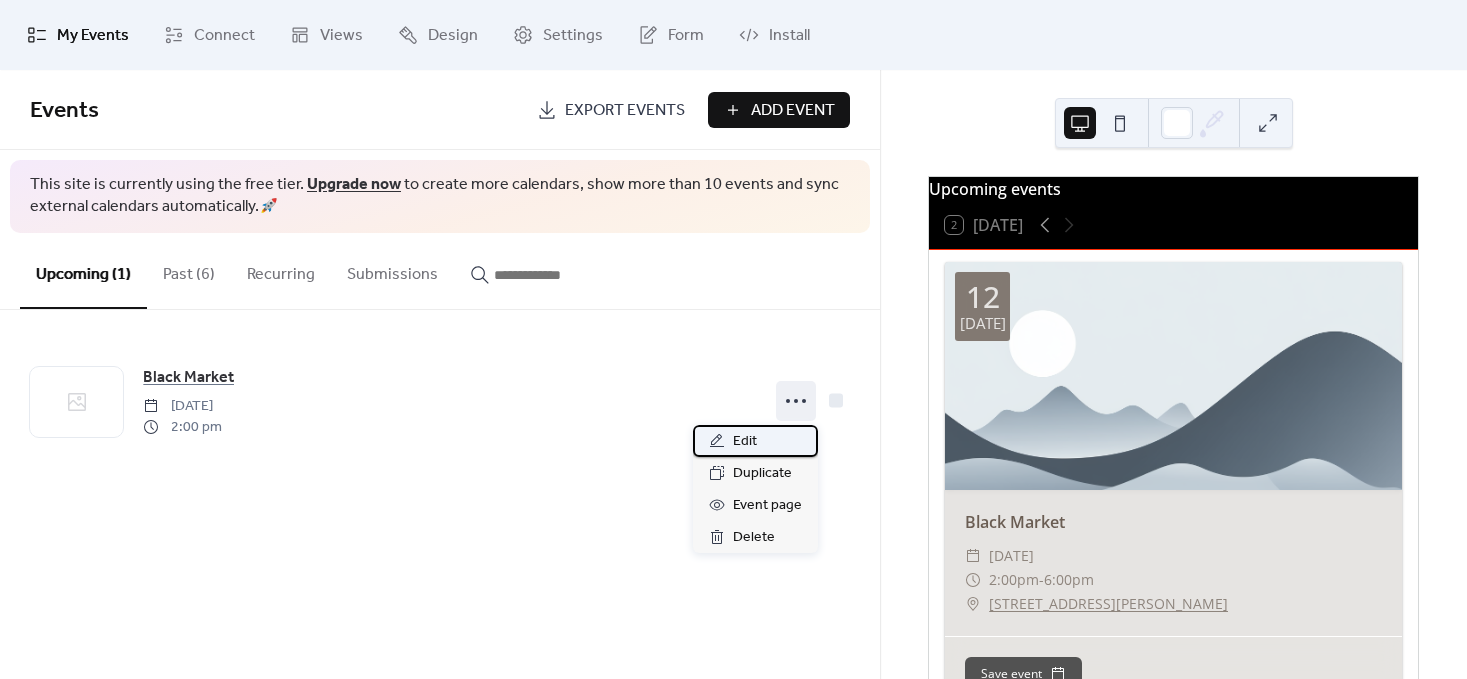 click on "Edit" at bounding box center (755, 441) 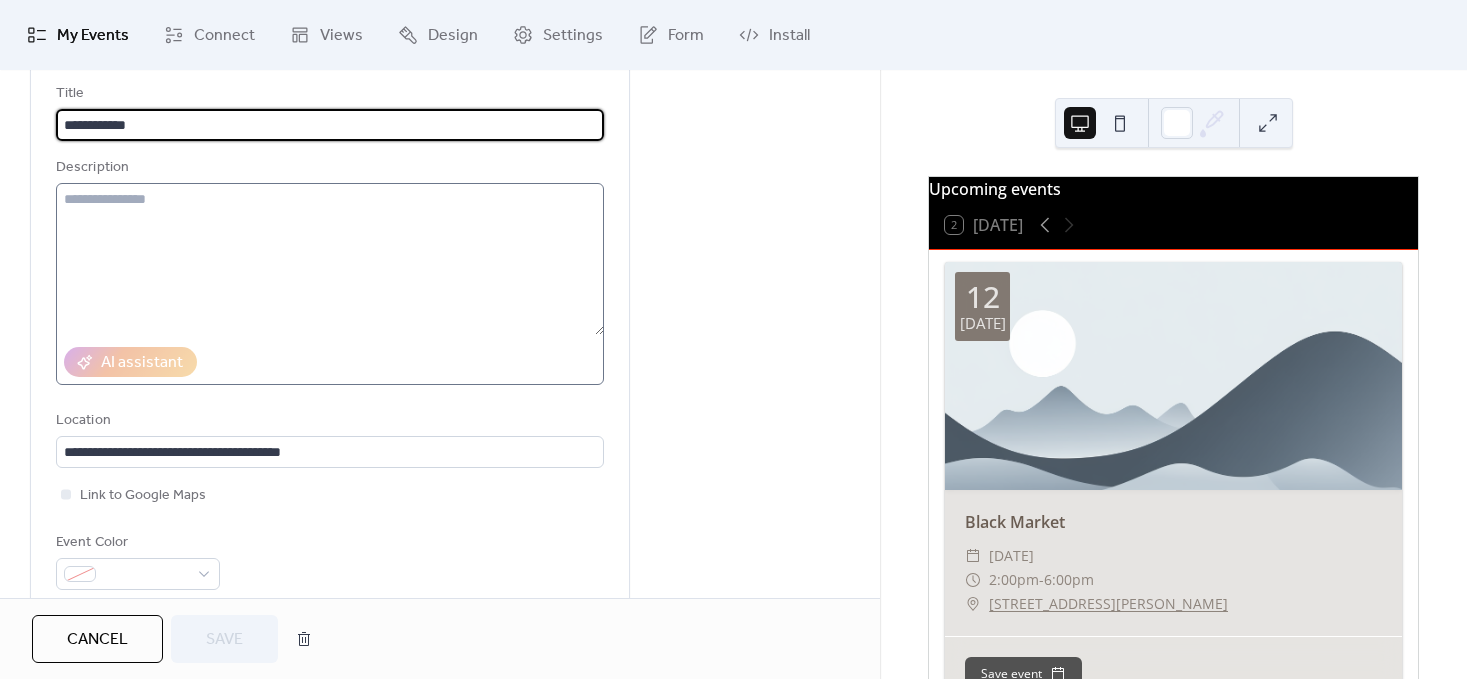 scroll, scrollTop: 500, scrollLeft: 0, axis: vertical 